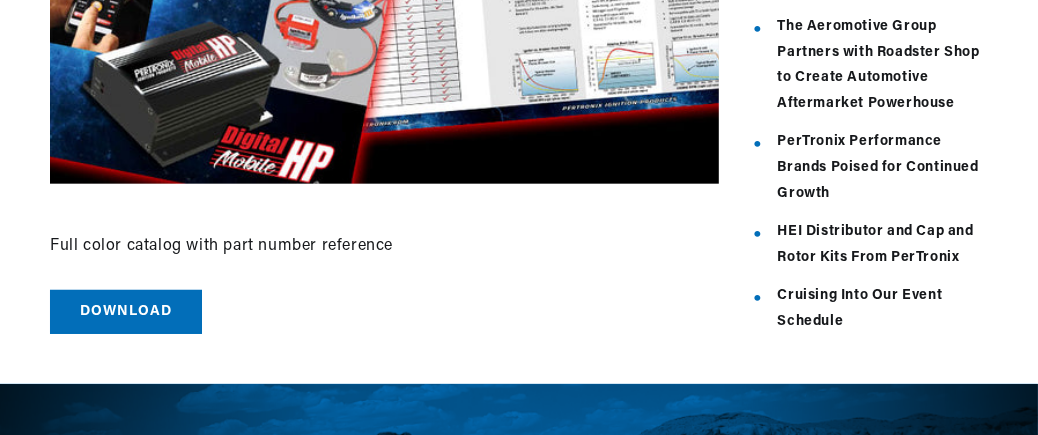 scroll, scrollTop: 900, scrollLeft: 0, axis: vertical 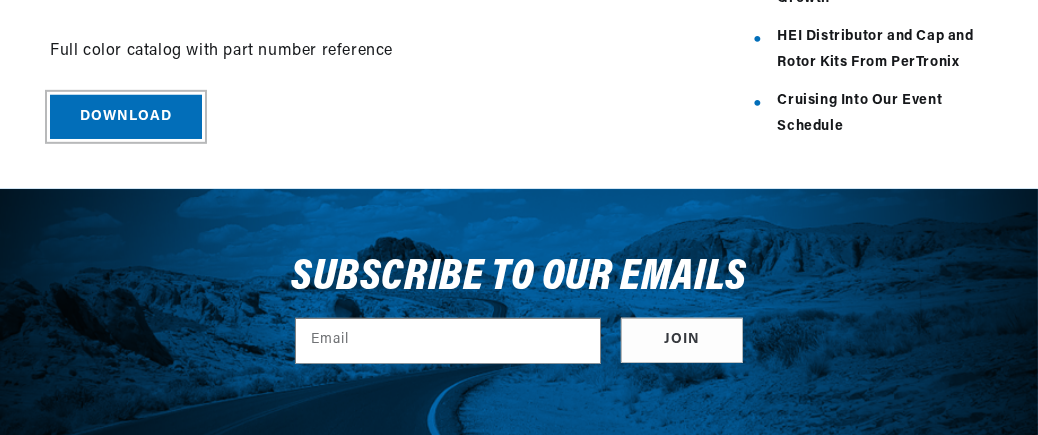 click on "Download" at bounding box center [126, 117] 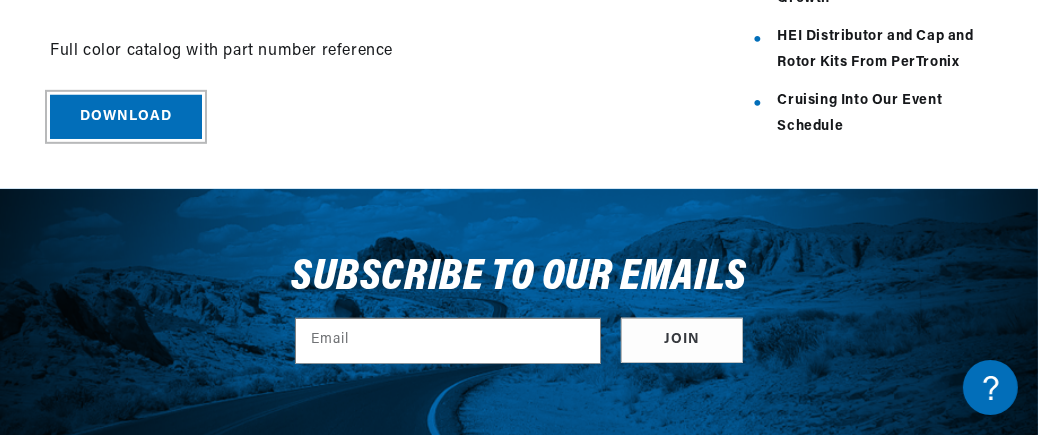 scroll, scrollTop: 0, scrollLeft: 731, axis: horizontal 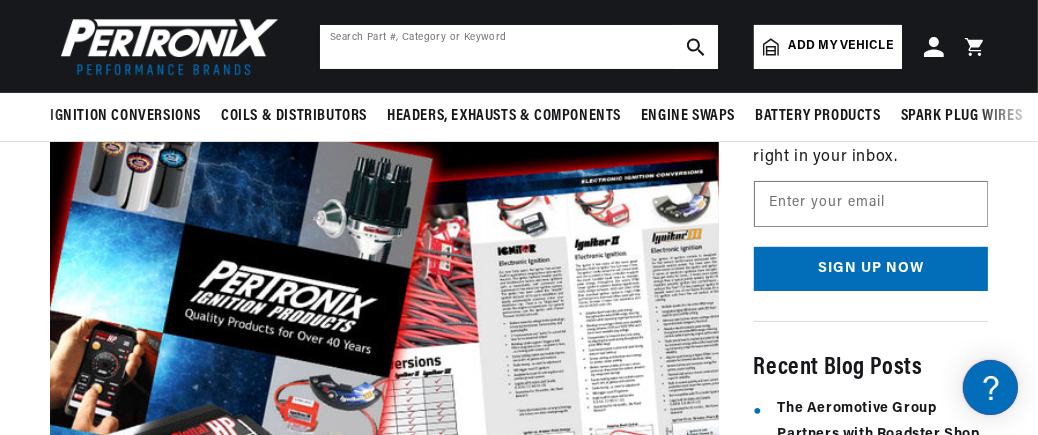 click at bounding box center (519, 47) 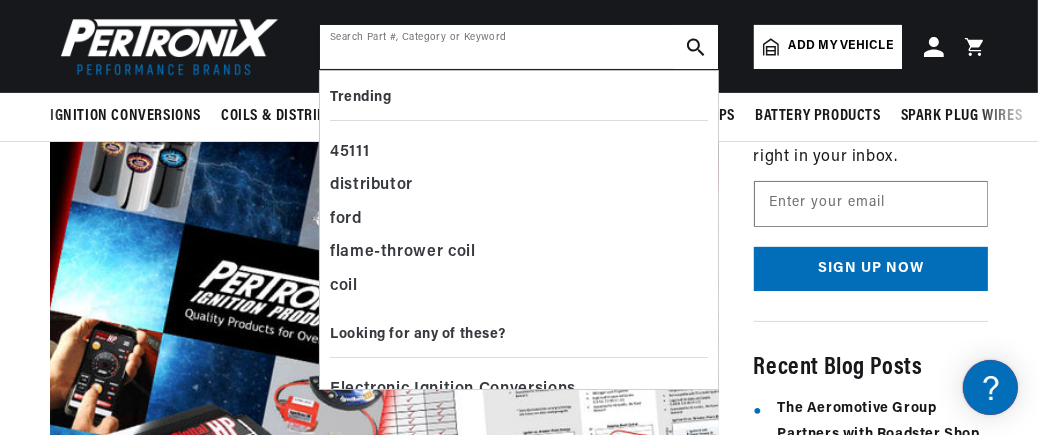 scroll, scrollTop: 0, scrollLeft: 746, axis: horizontal 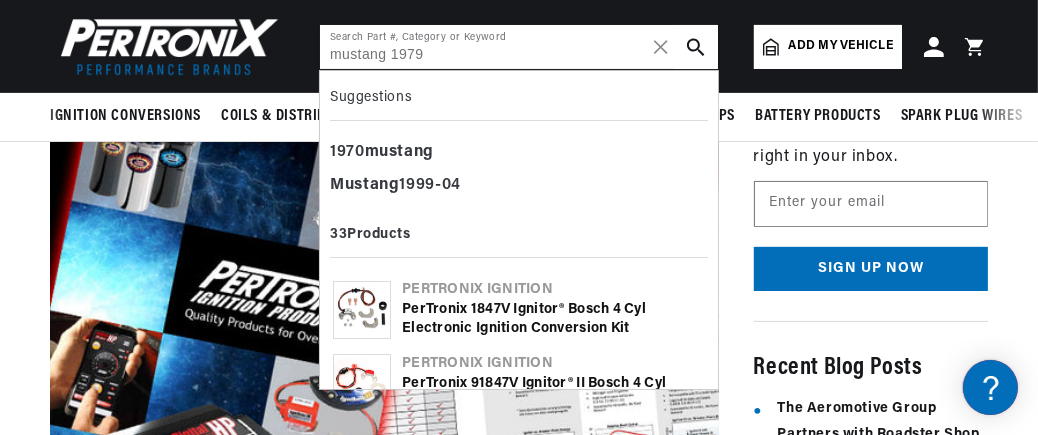 type on "mustang 1979" 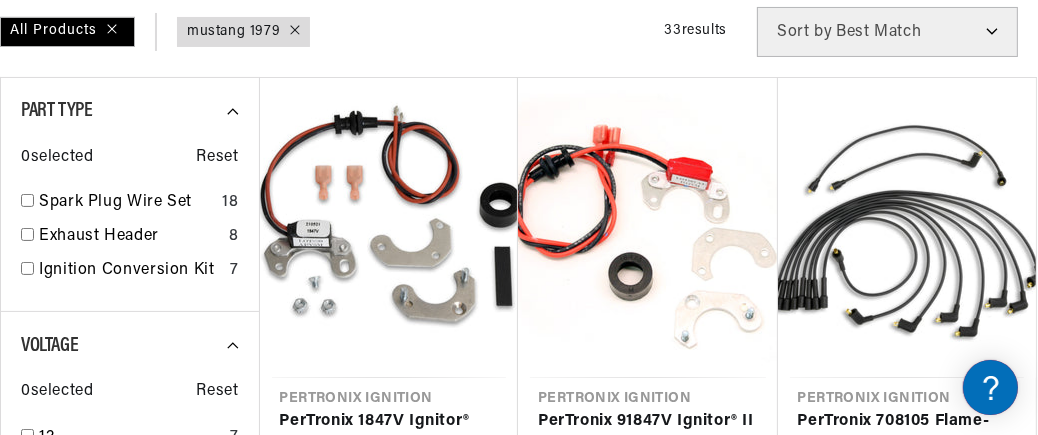 scroll, scrollTop: 600, scrollLeft: 0, axis: vertical 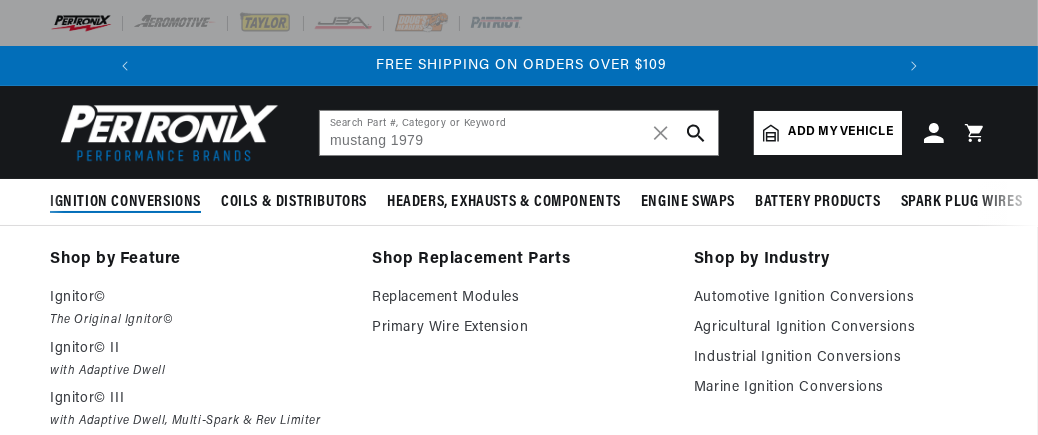 click on "Ignition Conversions" at bounding box center [125, 202] 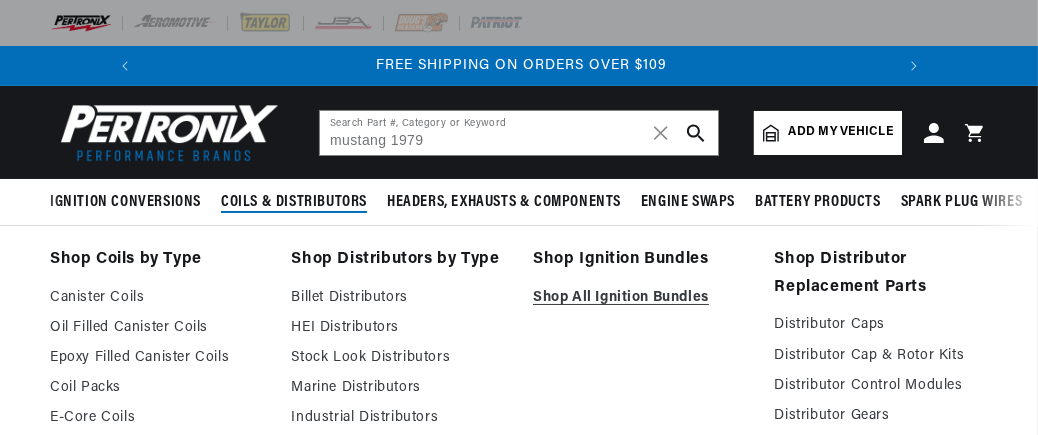 scroll, scrollTop: 300, scrollLeft: 0, axis: vertical 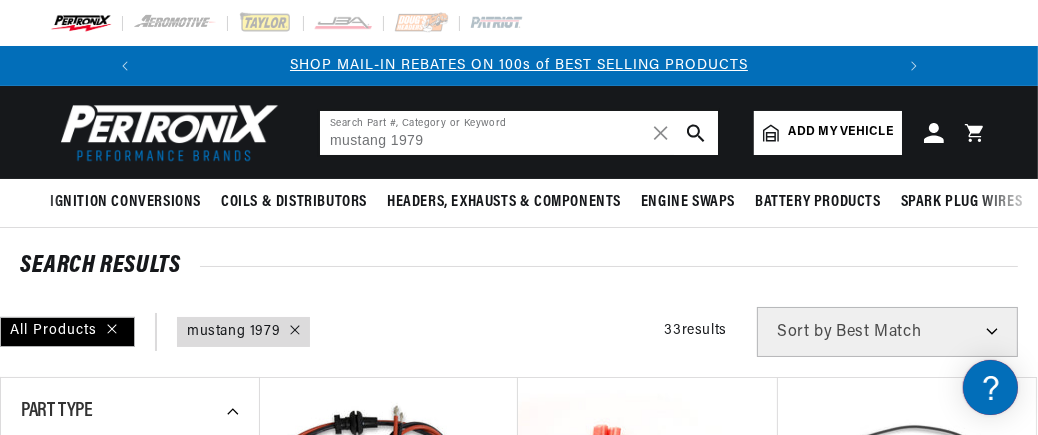 click on "mustang 1979" at bounding box center [519, 133] 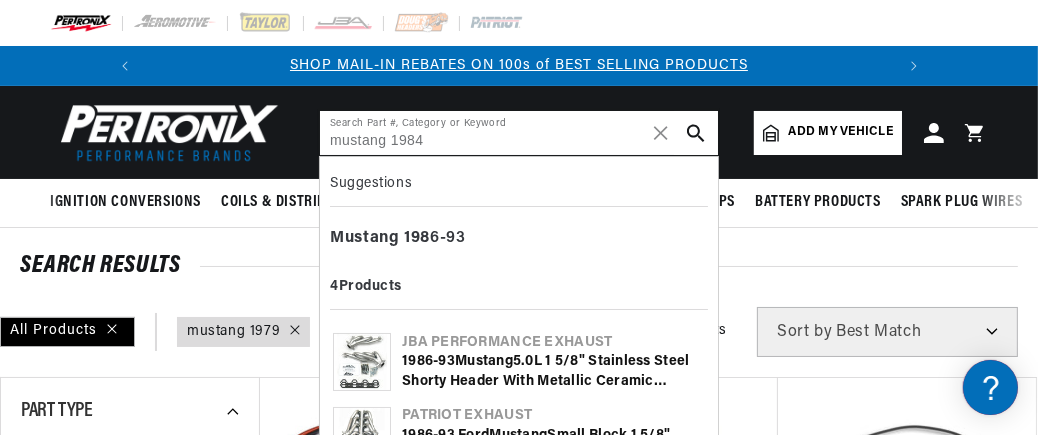 type on "mustang 1984" 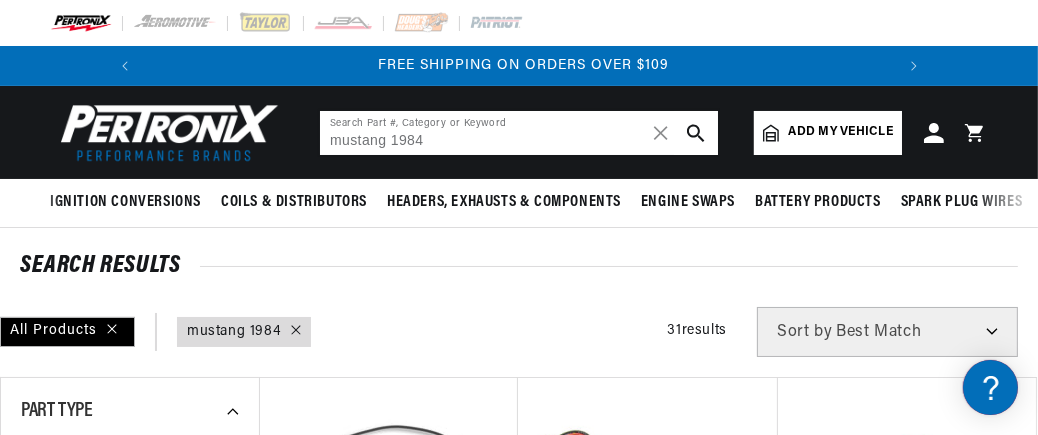 scroll, scrollTop: 0, scrollLeft: 746, axis: horizontal 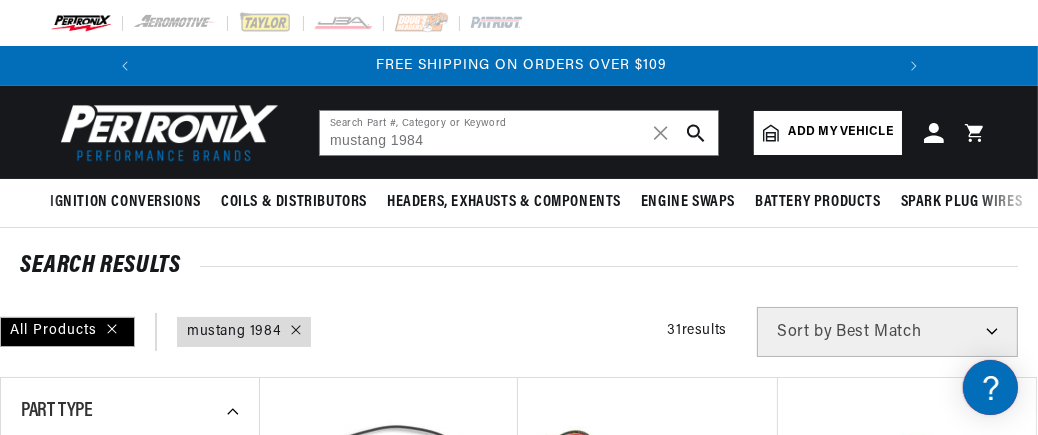 click 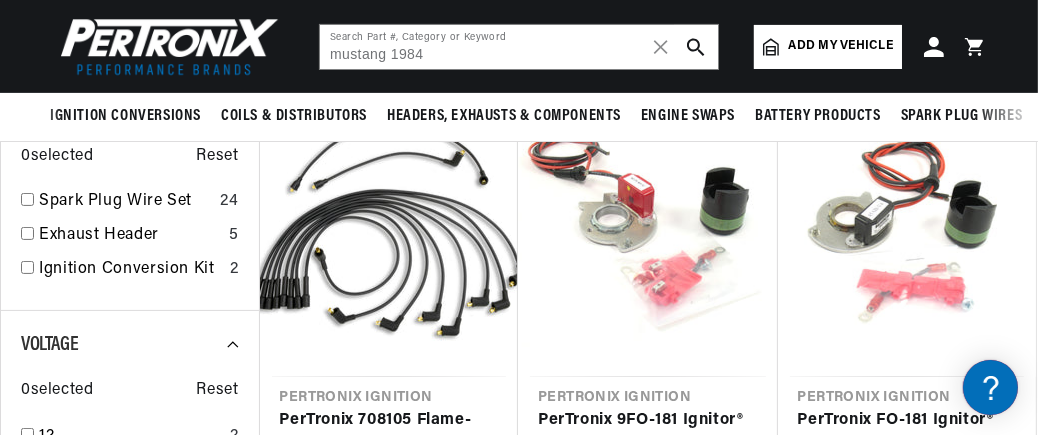 scroll, scrollTop: 300, scrollLeft: 0, axis: vertical 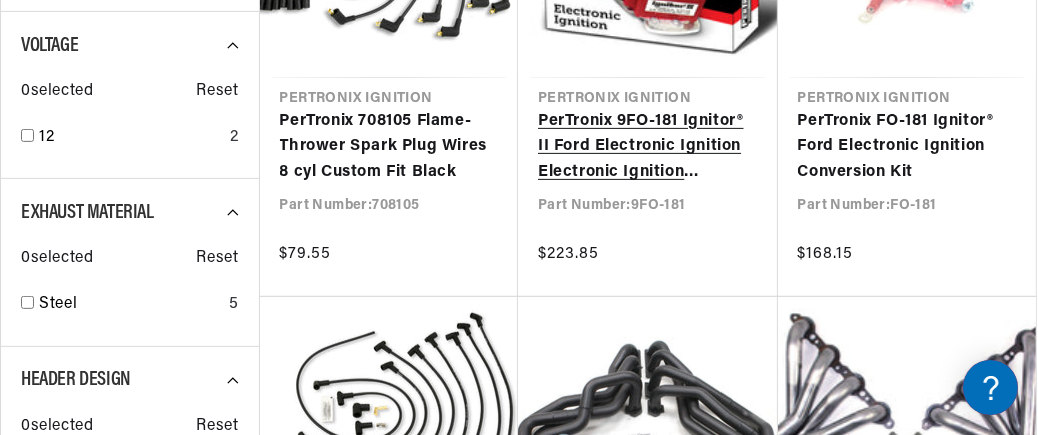 click on "PerTronix 9FO-181 Ignitor® II Ford Electronic Ignition Electronic Ignition Conversion Kit" at bounding box center [648, 147] 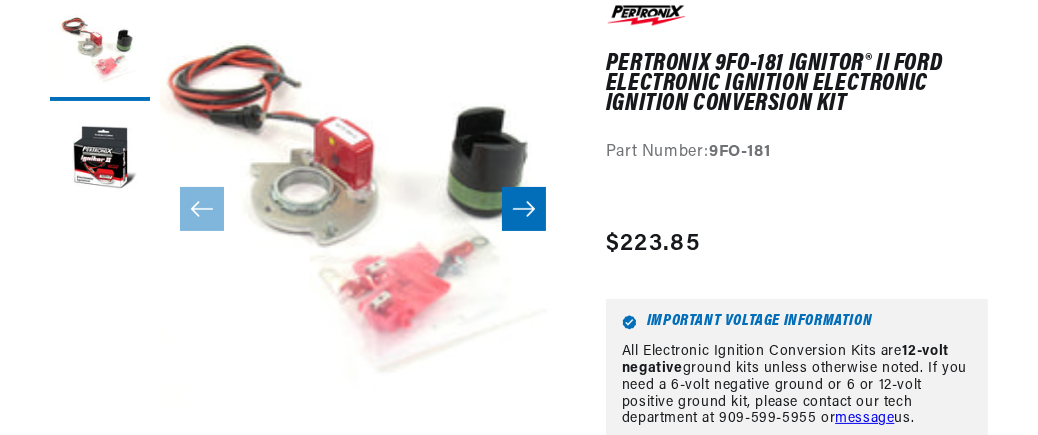 scroll, scrollTop: 600, scrollLeft: 0, axis: vertical 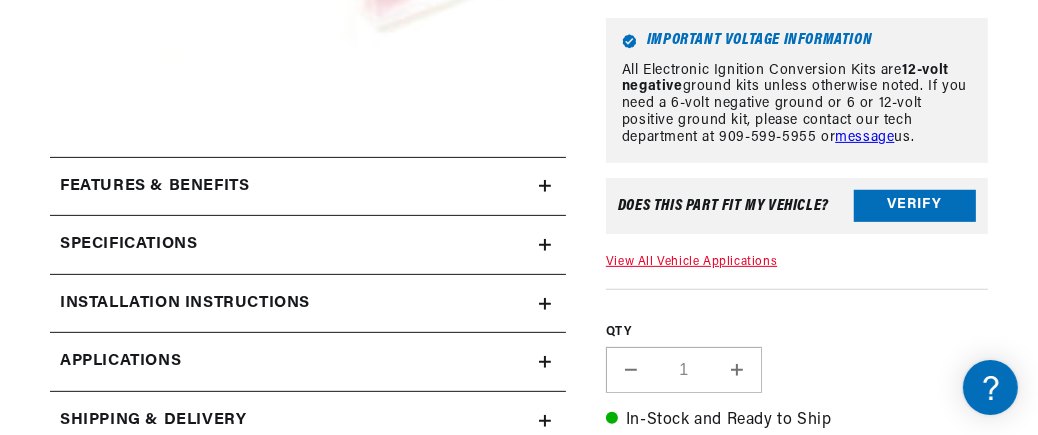 drag, startPoint x: 544, startPoint y: 360, endPoint x: 542, endPoint y: 338, distance: 22.090721 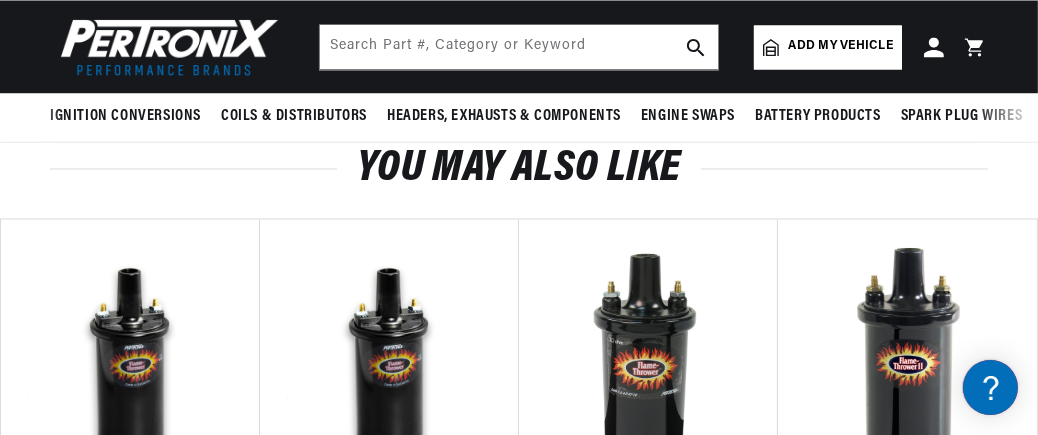 scroll, scrollTop: 2793, scrollLeft: 0, axis: vertical 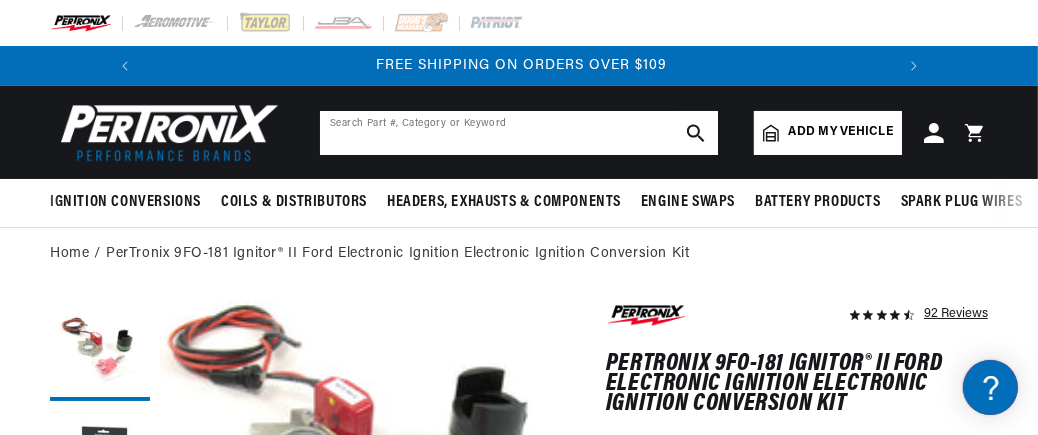 click at bounding box center [519, 133] 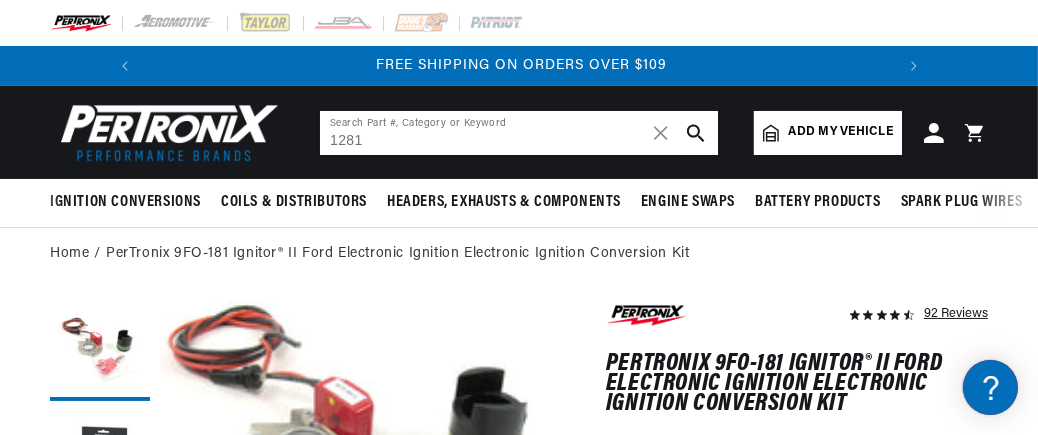 type on "1281" 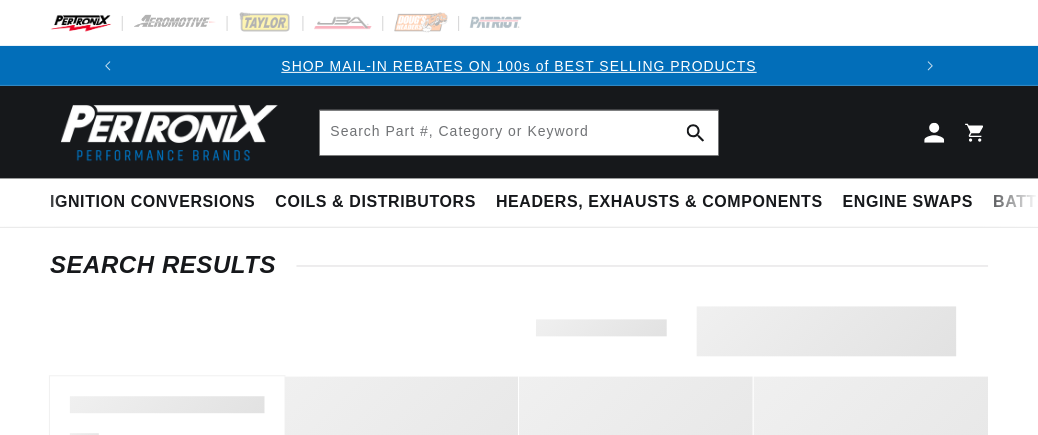scroll, scrollTop: 279, scrollLeft: 0, axis: vertical 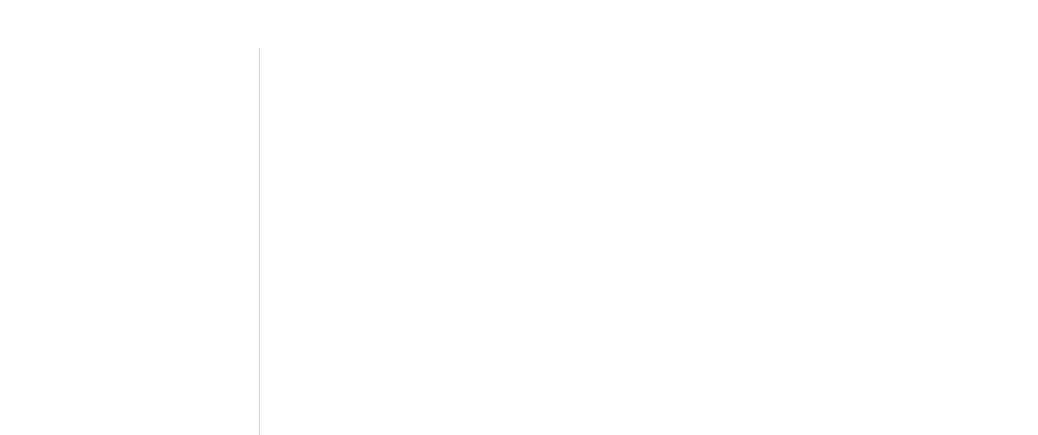 type on "1281" 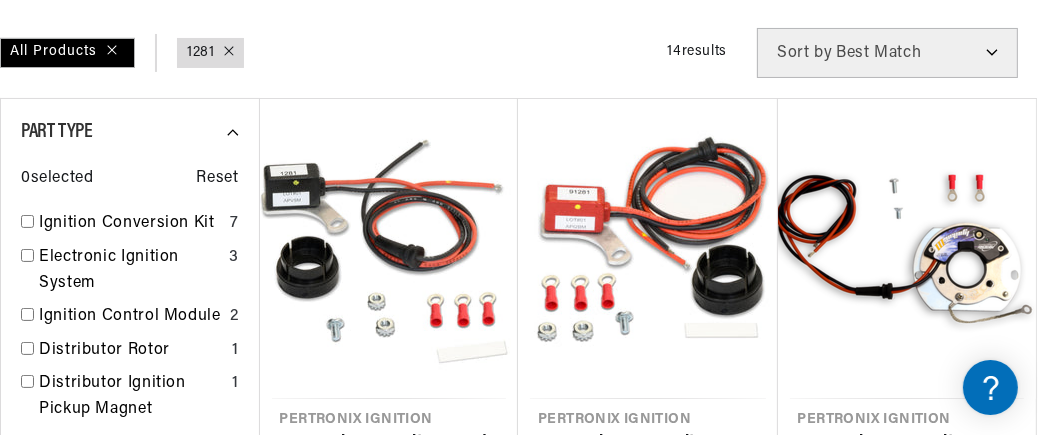 scroll, scrollTop: 579, scrollLeft: 0, axis: vertical 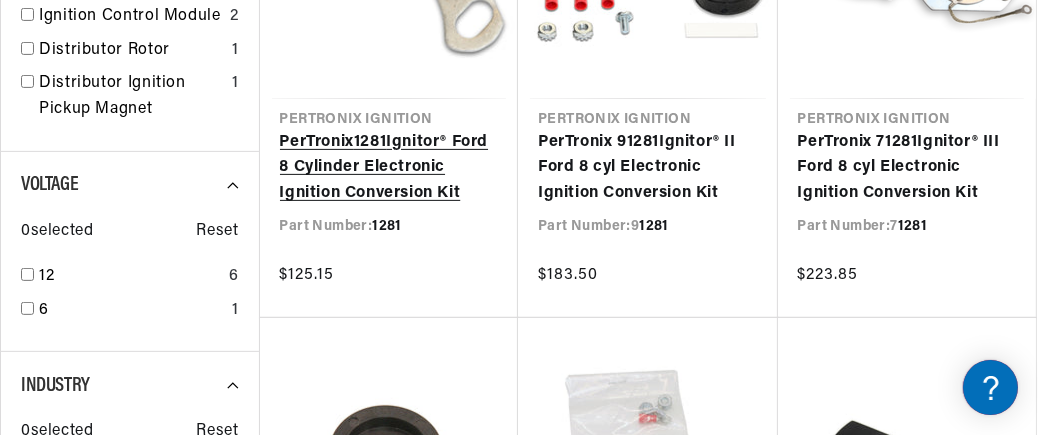 click on "PerTronix  1281  Ignitor® Ford 8 Cylinder Electronic Ignition Conversion Kit" at bounding box center [389, 168] 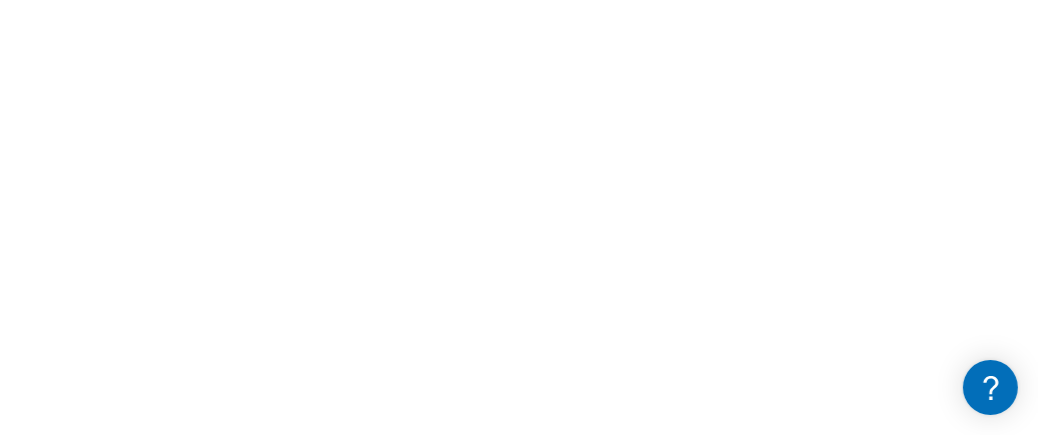 scroll, scrollTop: 600, scrollLeft: 0, axis: vertical 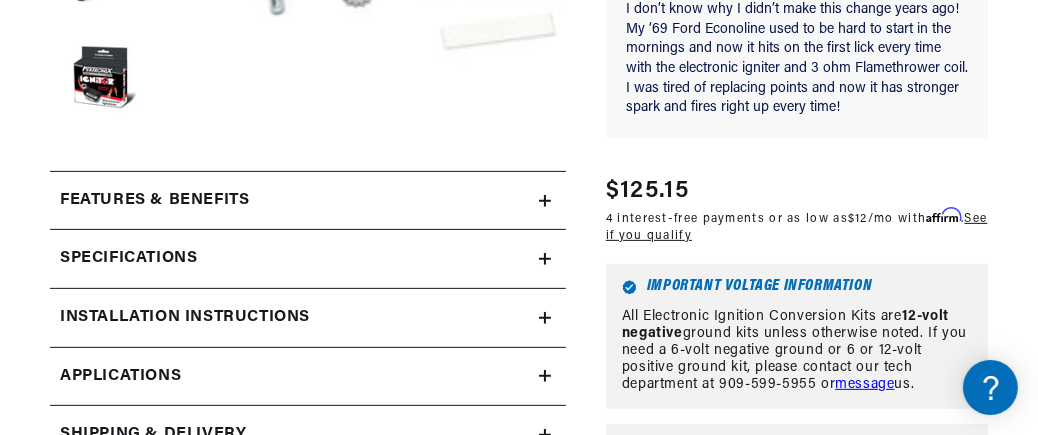 click 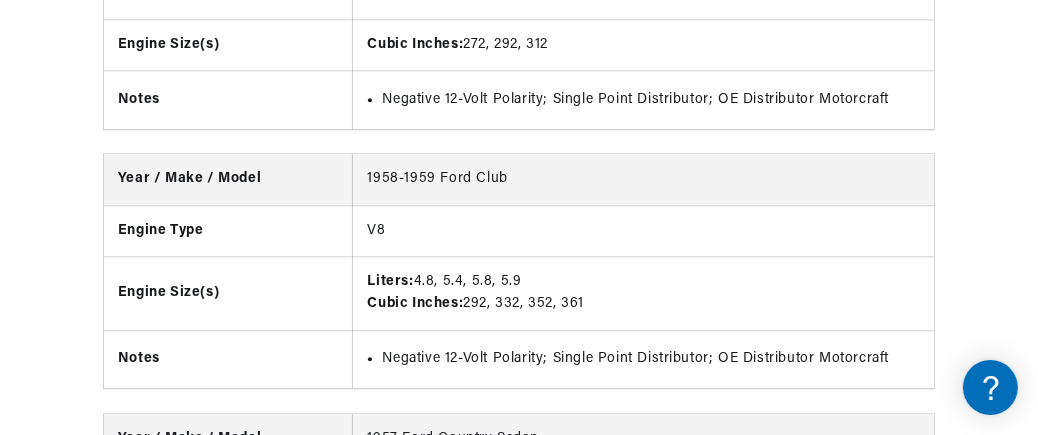 scroll, scrollTop: 4192, scrollLeft: 0, axis: vertical 